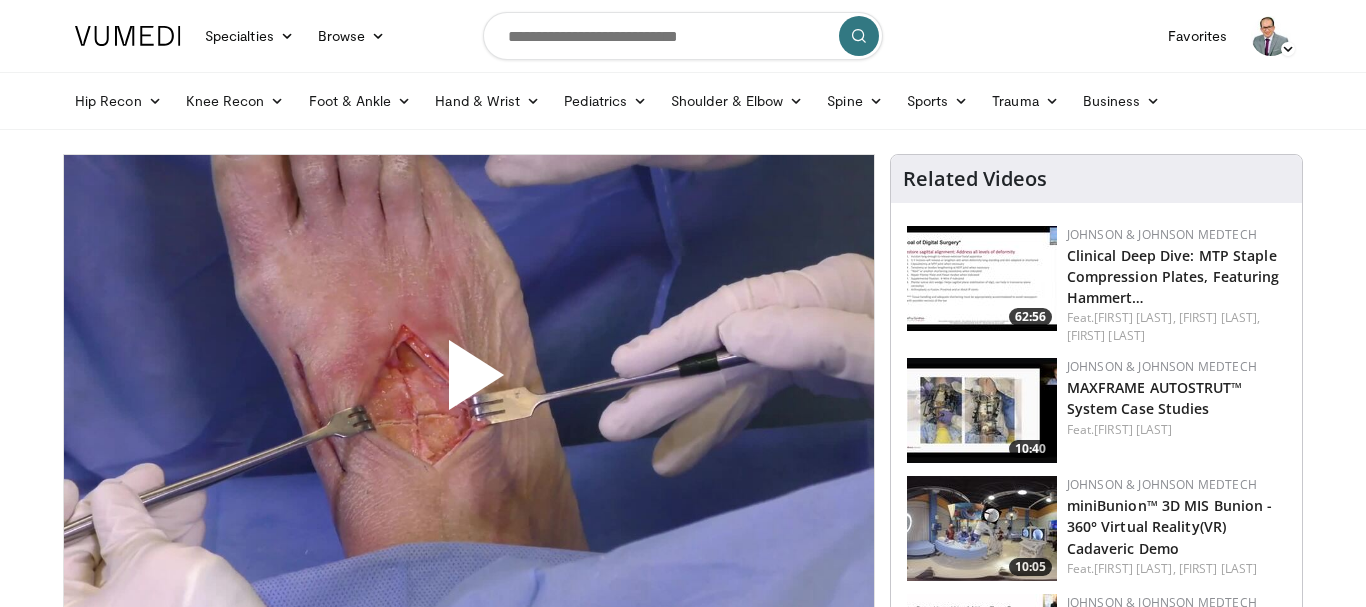 scroll, scrollTop: 0, scrollLeft: 0, axis: both 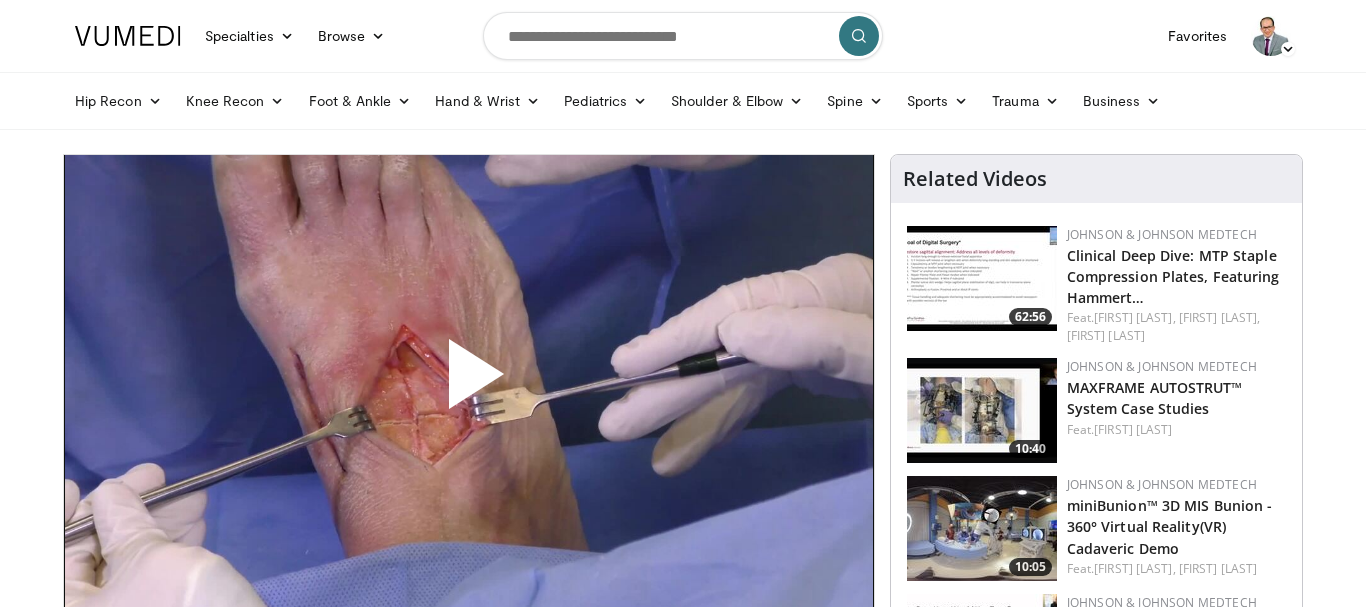 click at bounding box center [469, 382] 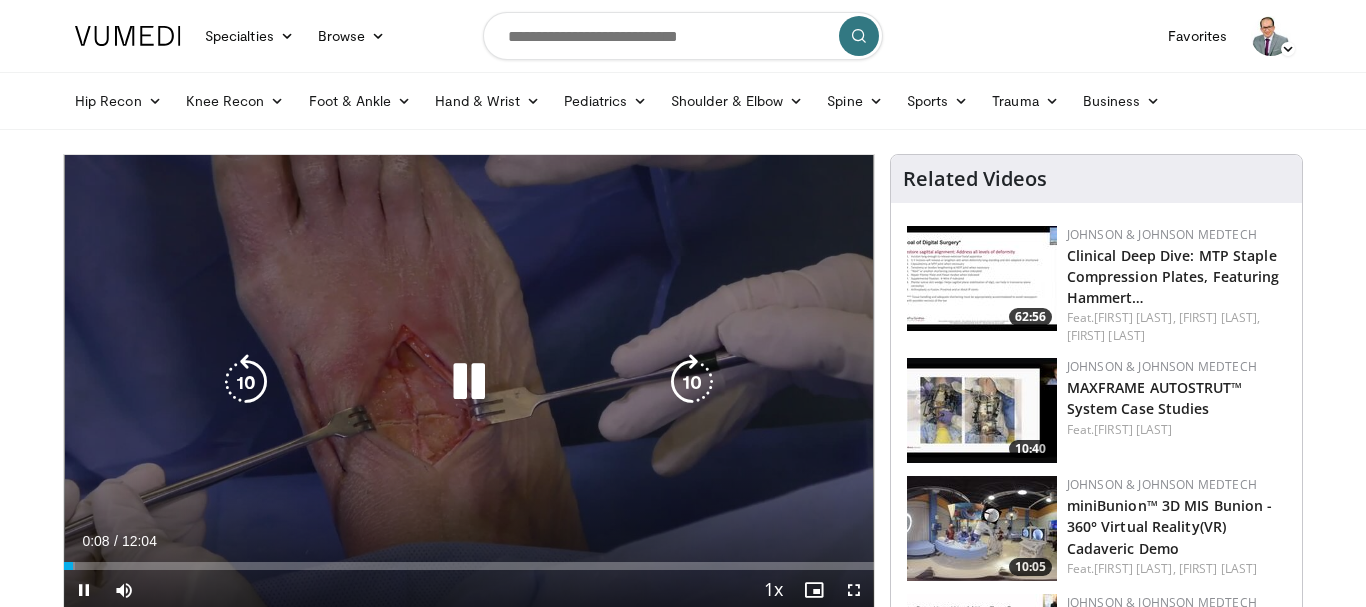 click at bounding box center (469, 382) 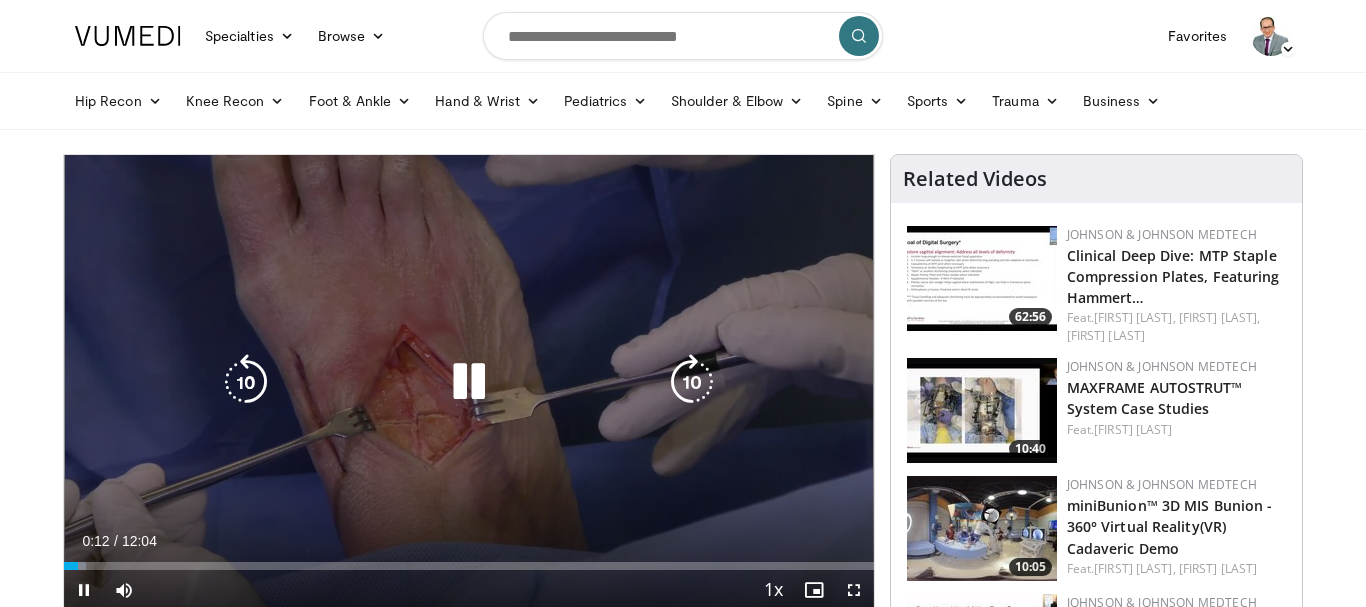 click at bounding box center (469, 382) 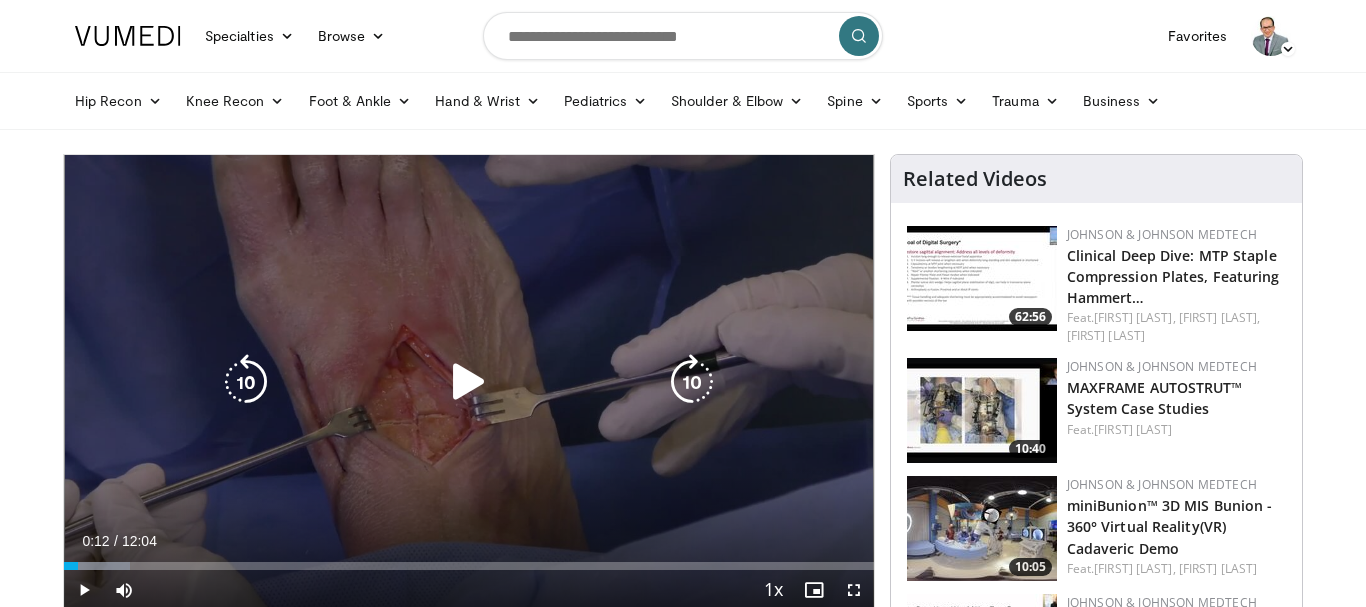 click at bounding box center (469, 382) 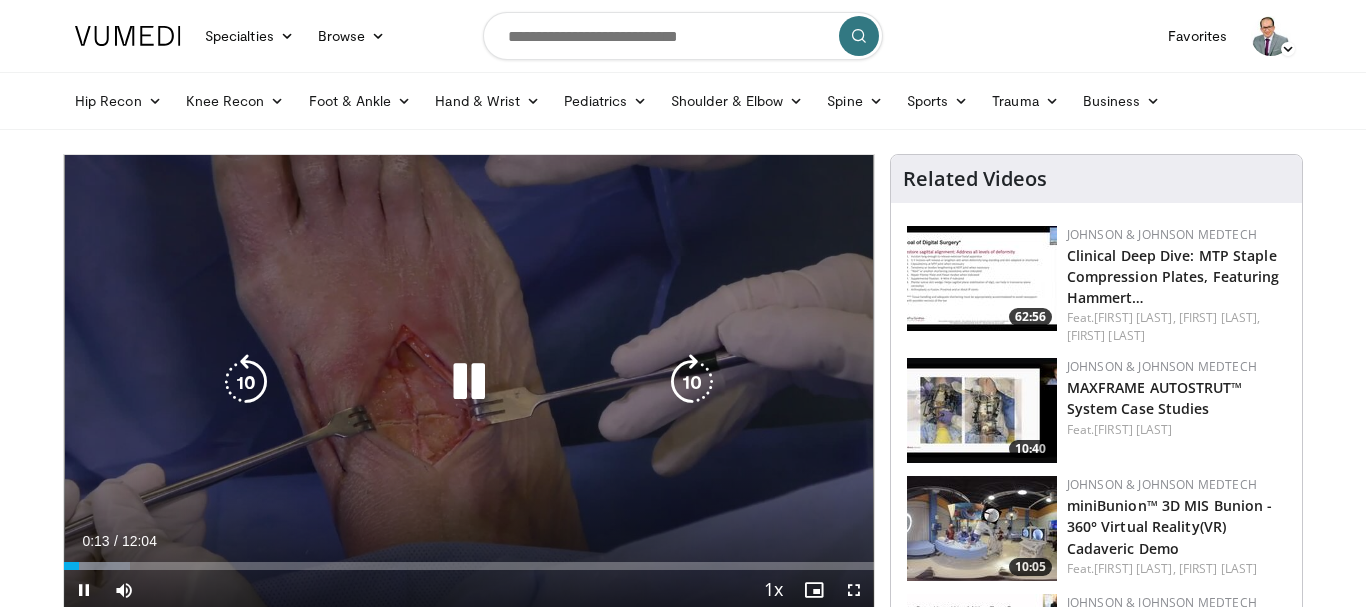 click at bounding box center (469, 382) 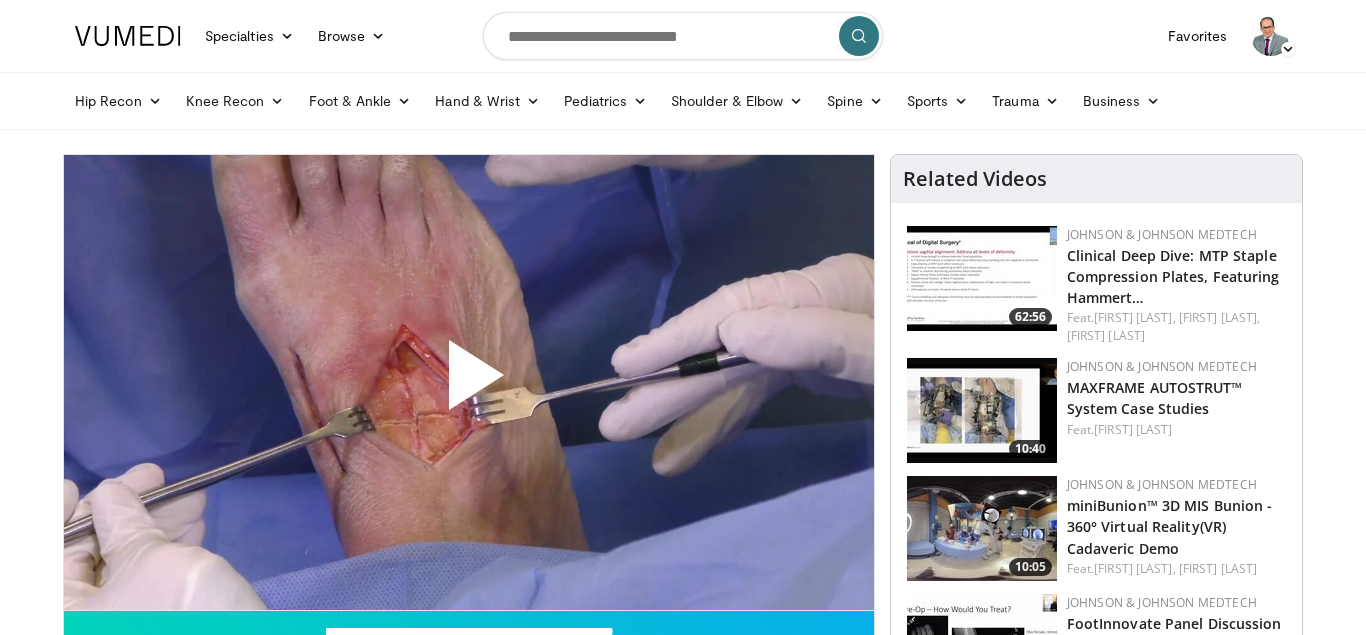 scroll, scrollTop: 0, scrollLeft: 0, axis: both 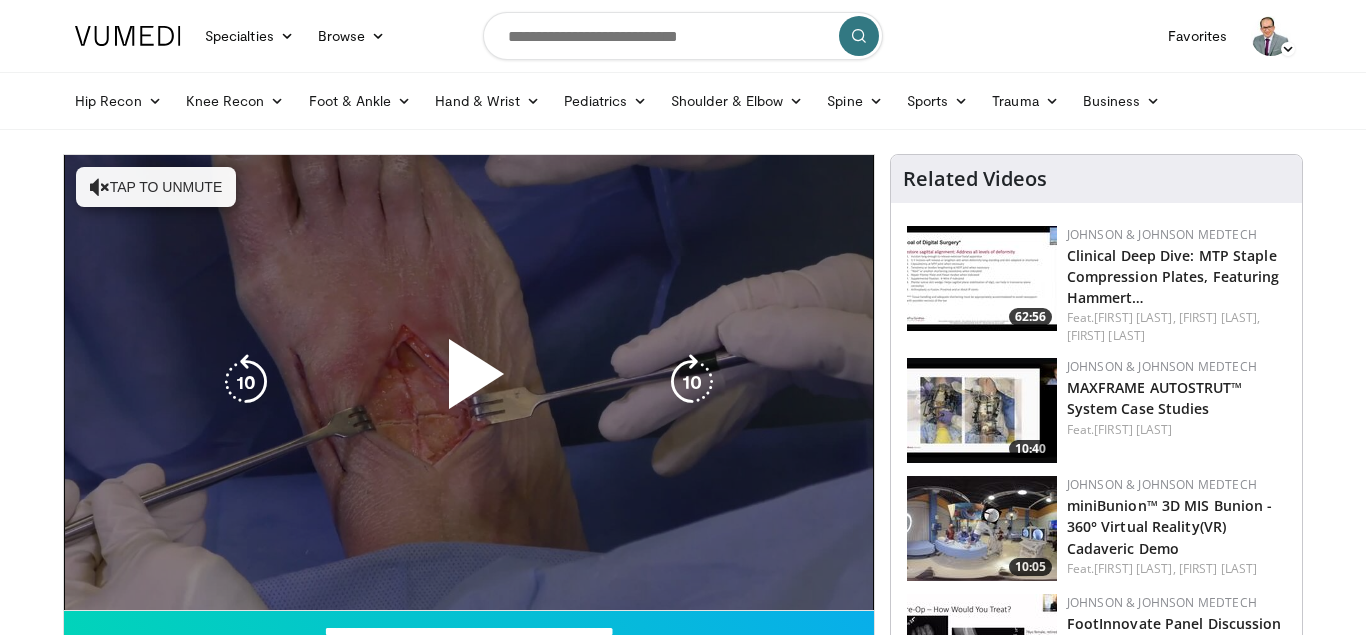 click on "Tap to unmute" at bounding box center (156, 187) 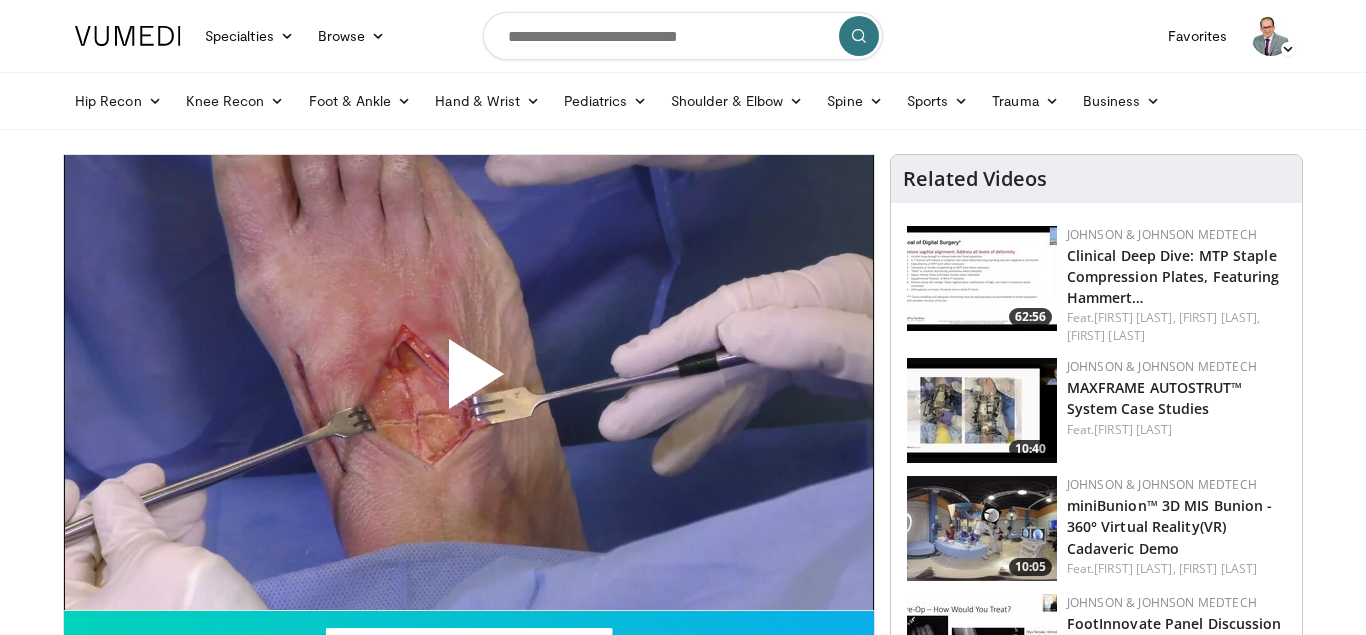 click at bounding box center (469, 382) 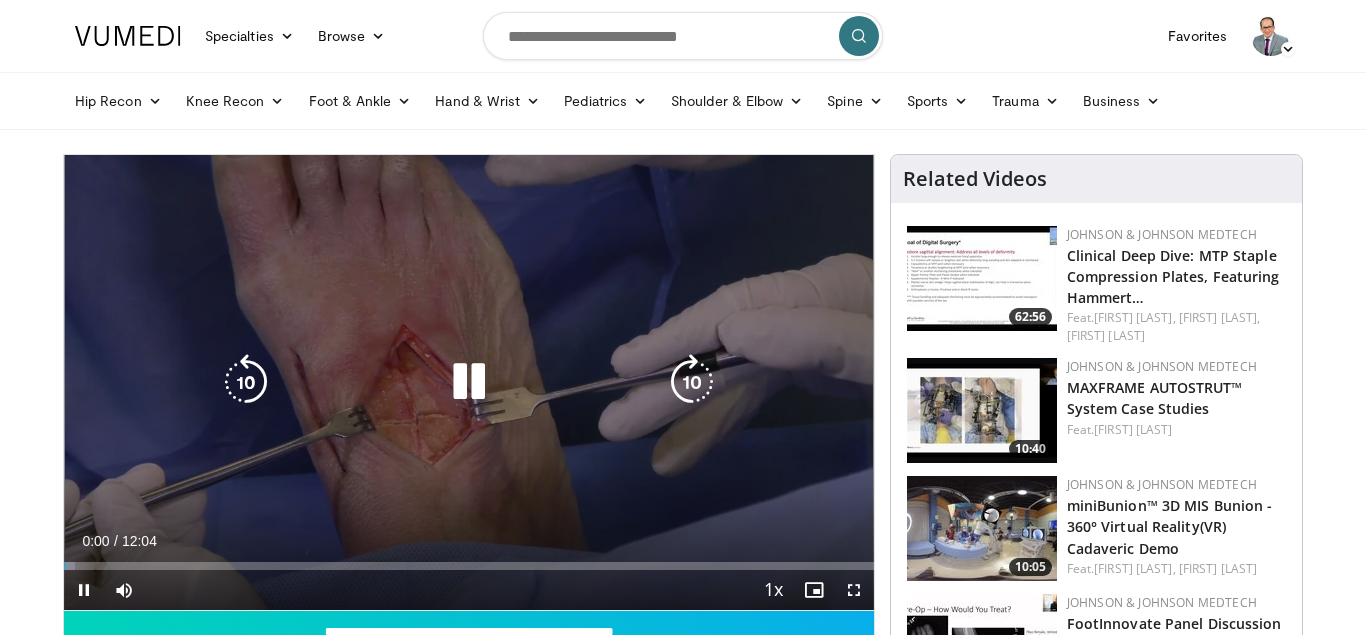 click at bounding box center (469, 382) 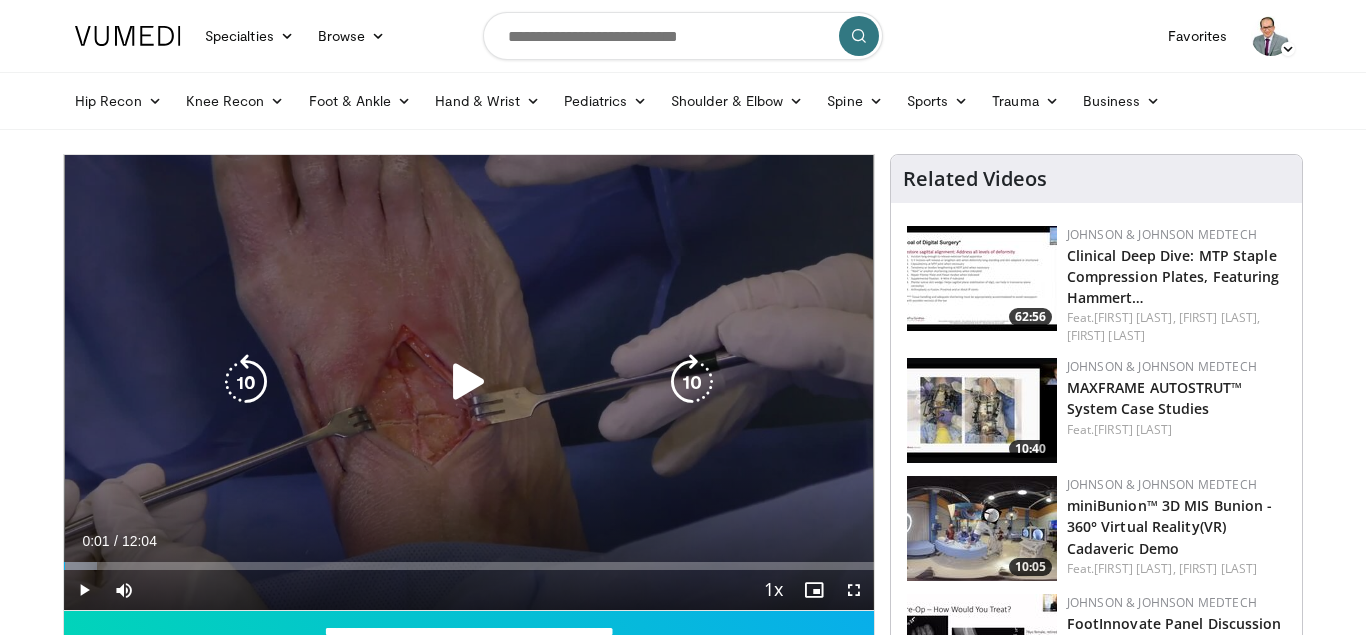 click on "10 seconds
Tap to unmute" at bounding box center (469, 382) 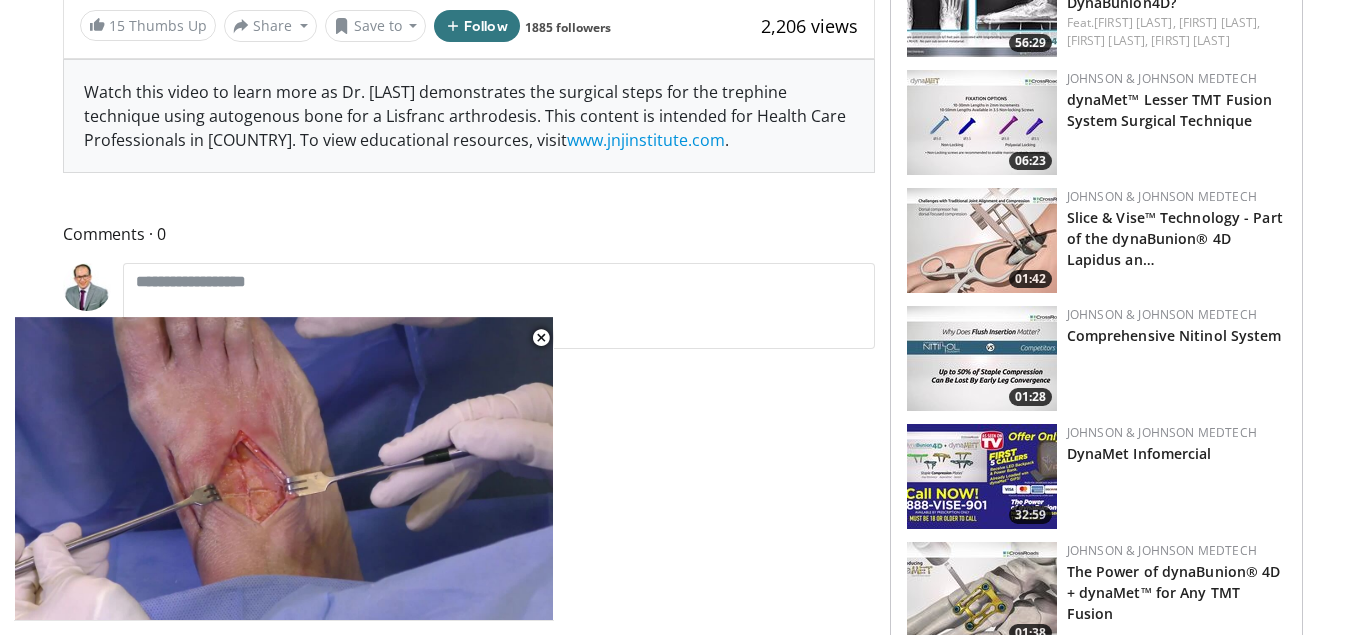 scroll, scrollTop: 789, scrollLeft: 0, axis: vertical 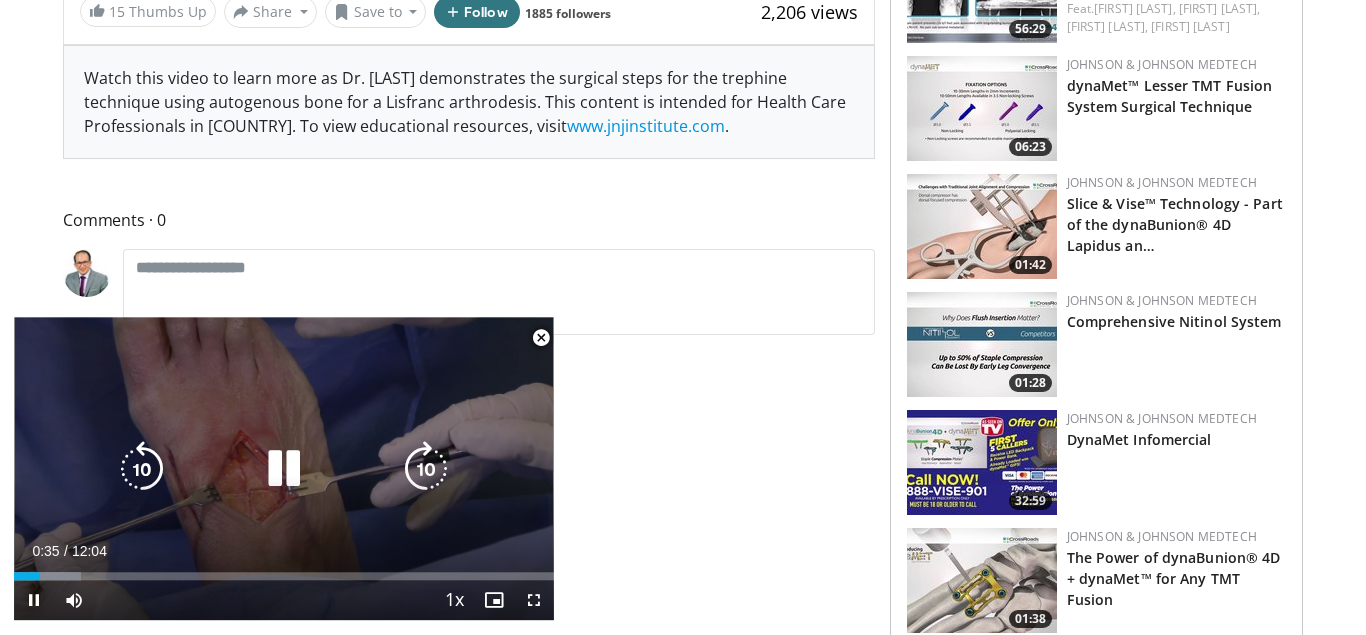 click at bounding box center [284, 469] 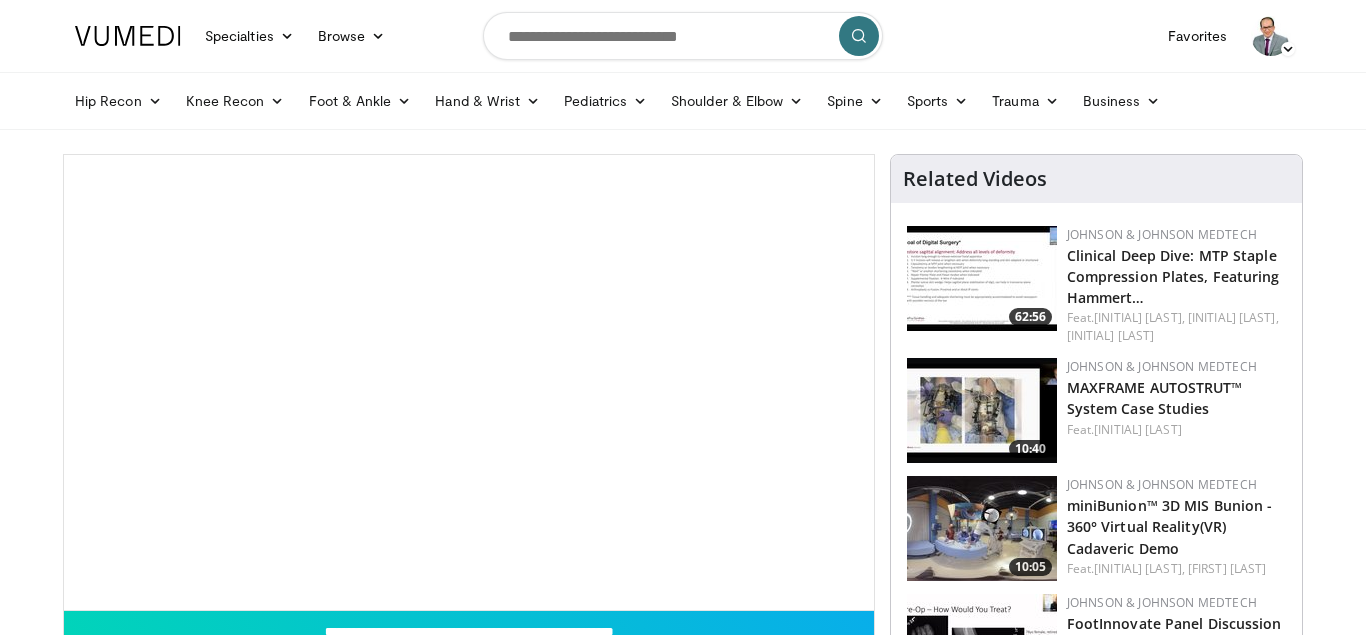 scroll, scrollTop: 0, scrollLeft: 0, axis: both 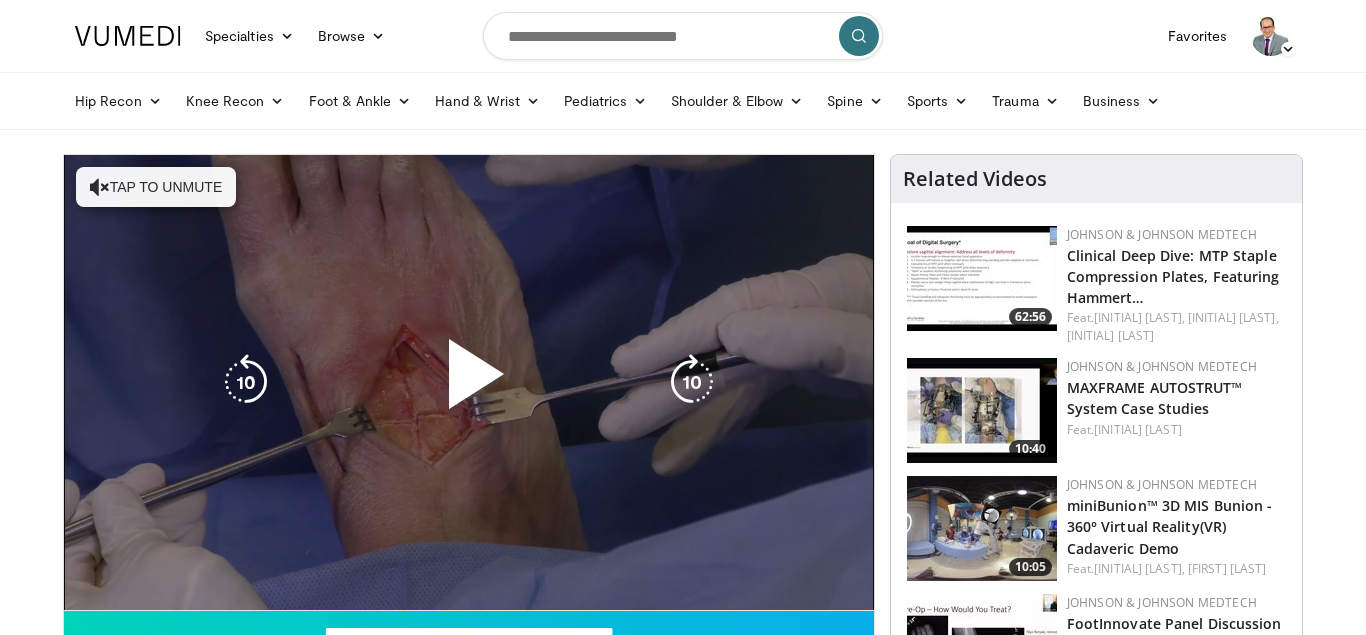 click on "Tap to unmute" at bounding box center (156, 187) 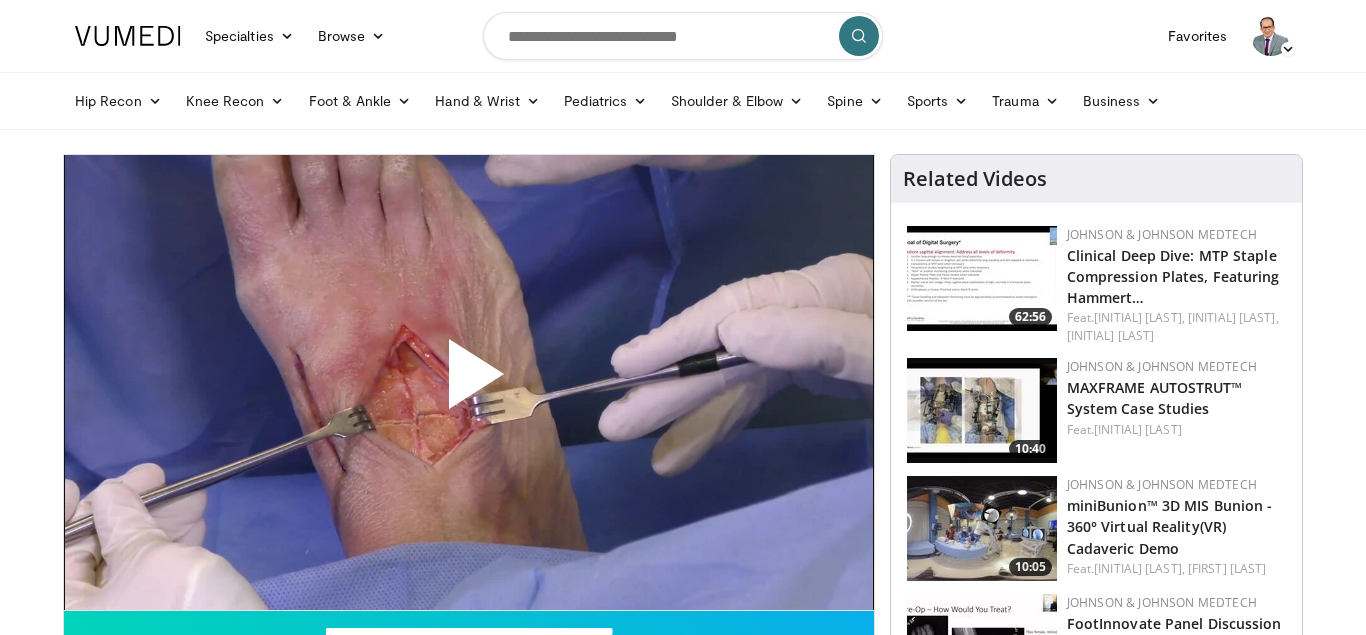 click at bounding box center (469, 382) 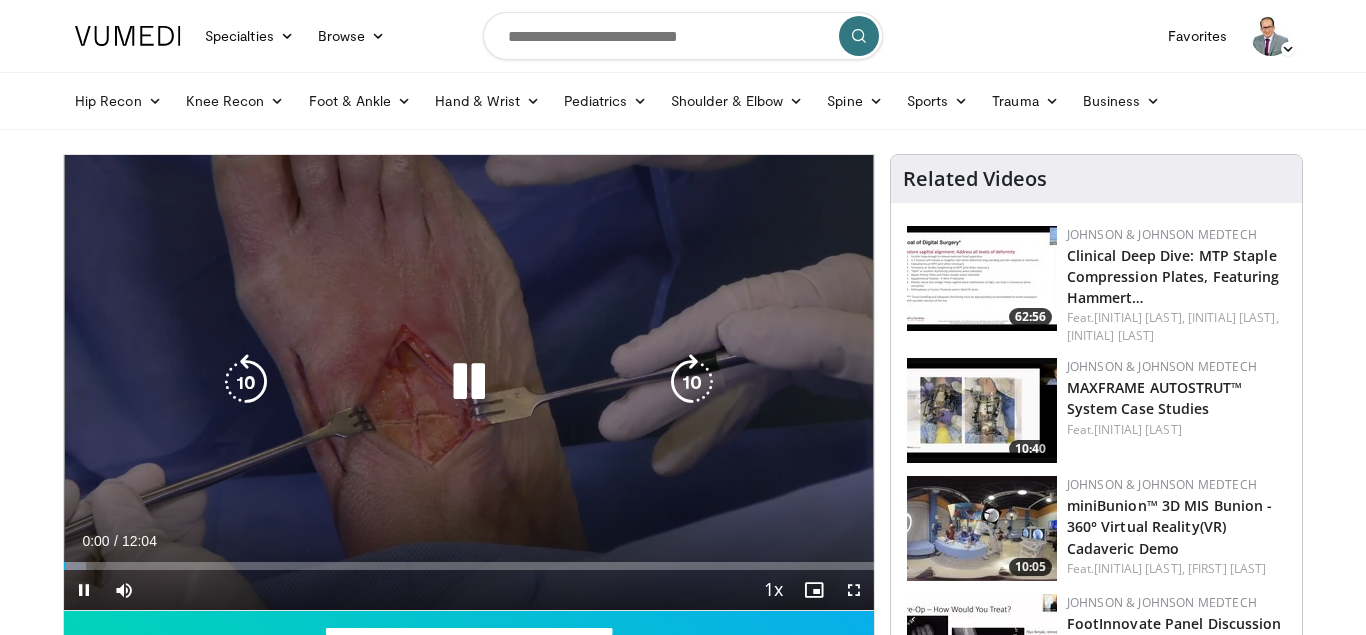 click at bounding box center (469, 382) 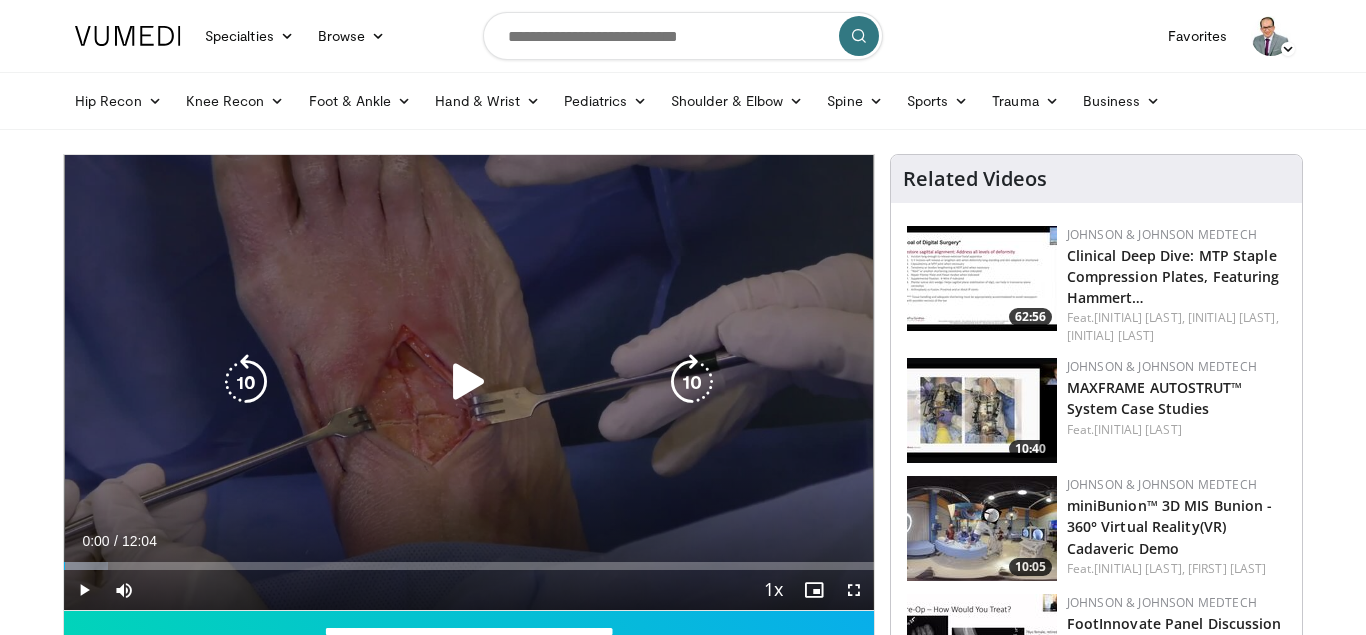 click on "10 seconds
Tap to unmute" at bounding box center (469, 382) 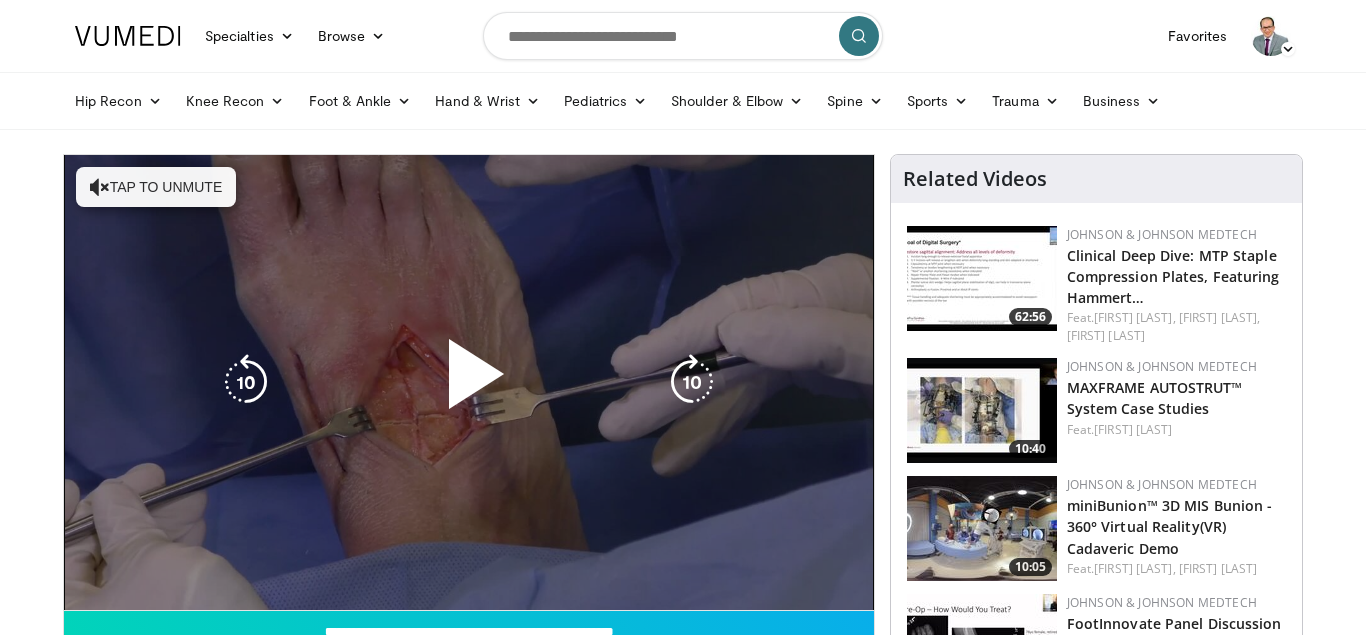 scroll, scrollTop: 0, scrollLeft: 0, axis: both 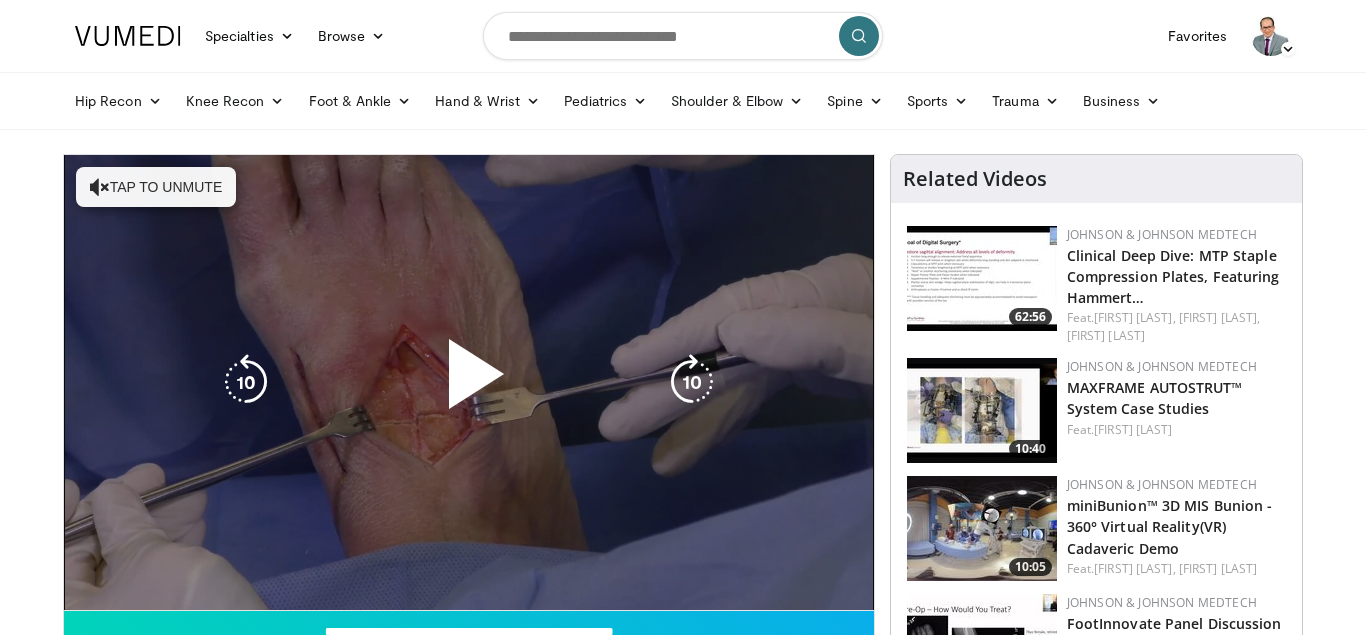 click on "Tap to unmute" at bounding box center (156, 187) 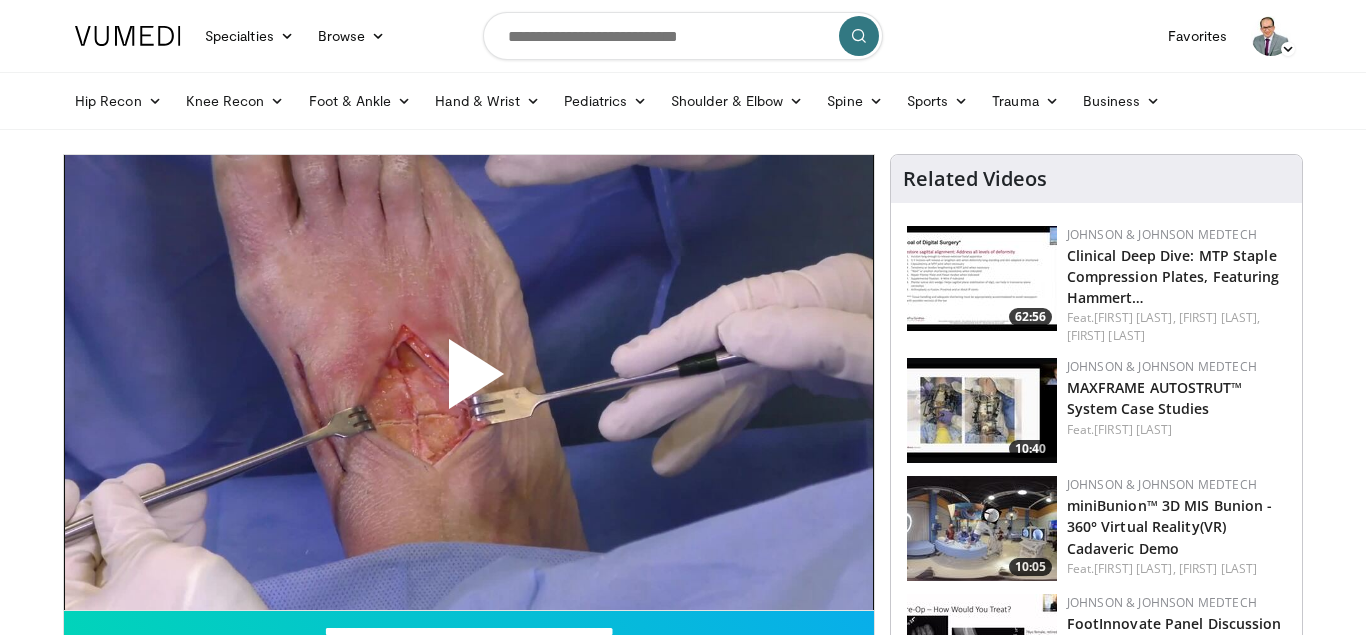 click at bounding box center [469, 382] 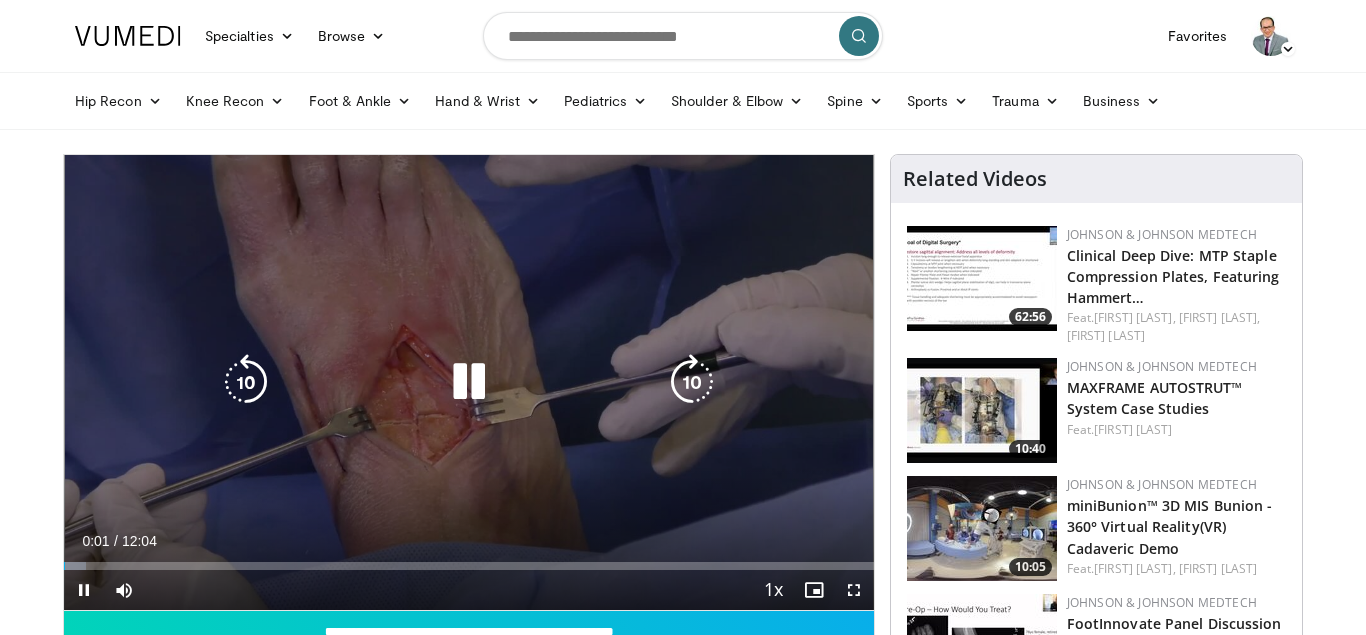 click at bounding box center [469, 382] 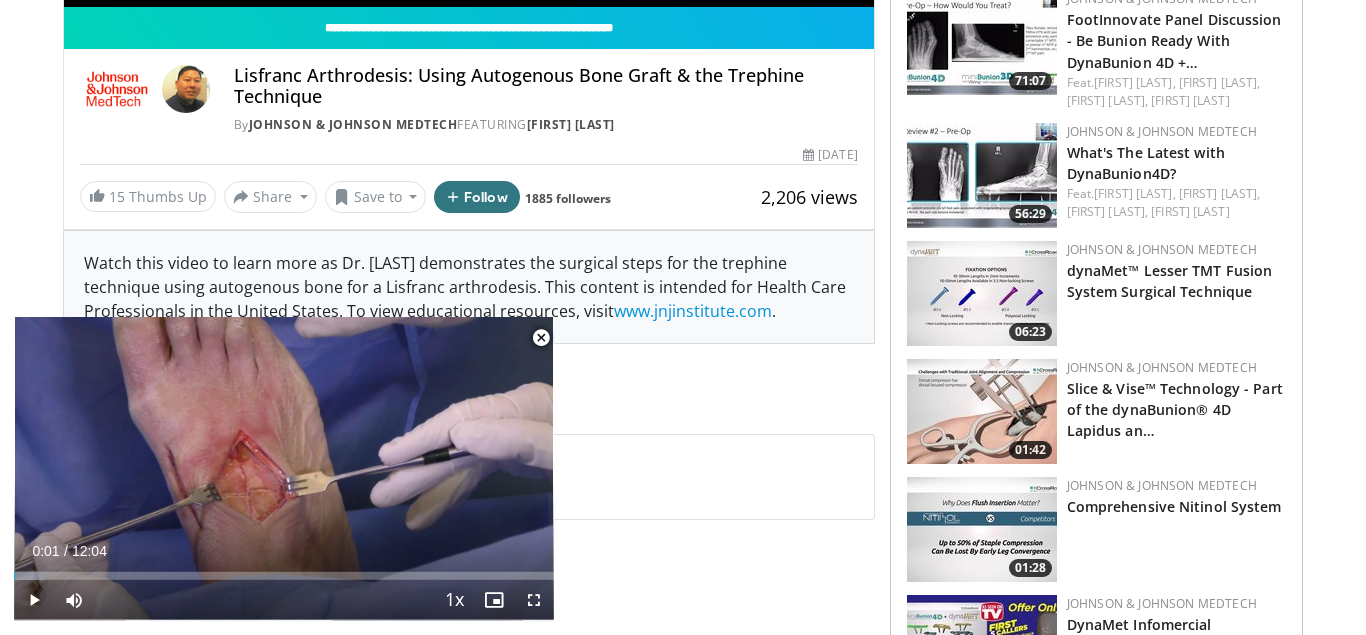 scroll, scrollTop: 609, scrollLeft: 0, axis: vertical 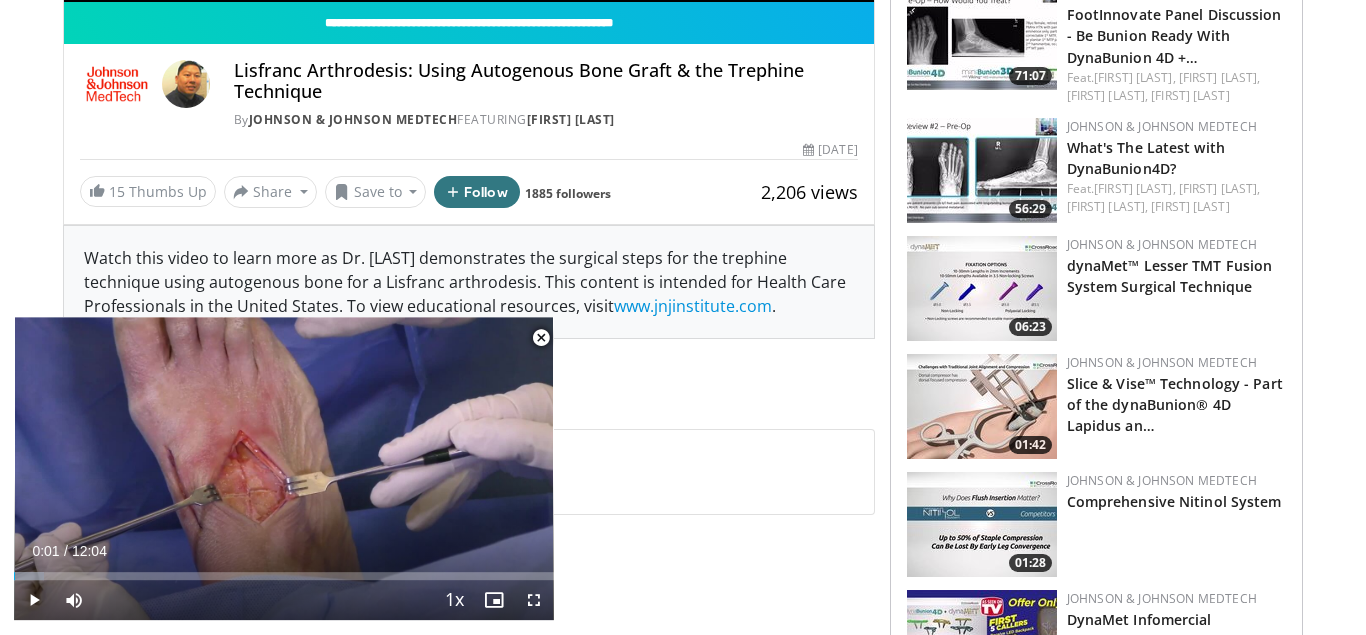 drag, startPoint x: 212, startPoint y: 463, endPoint x: 1305, endPoint y: -23, distance: 1196.1793 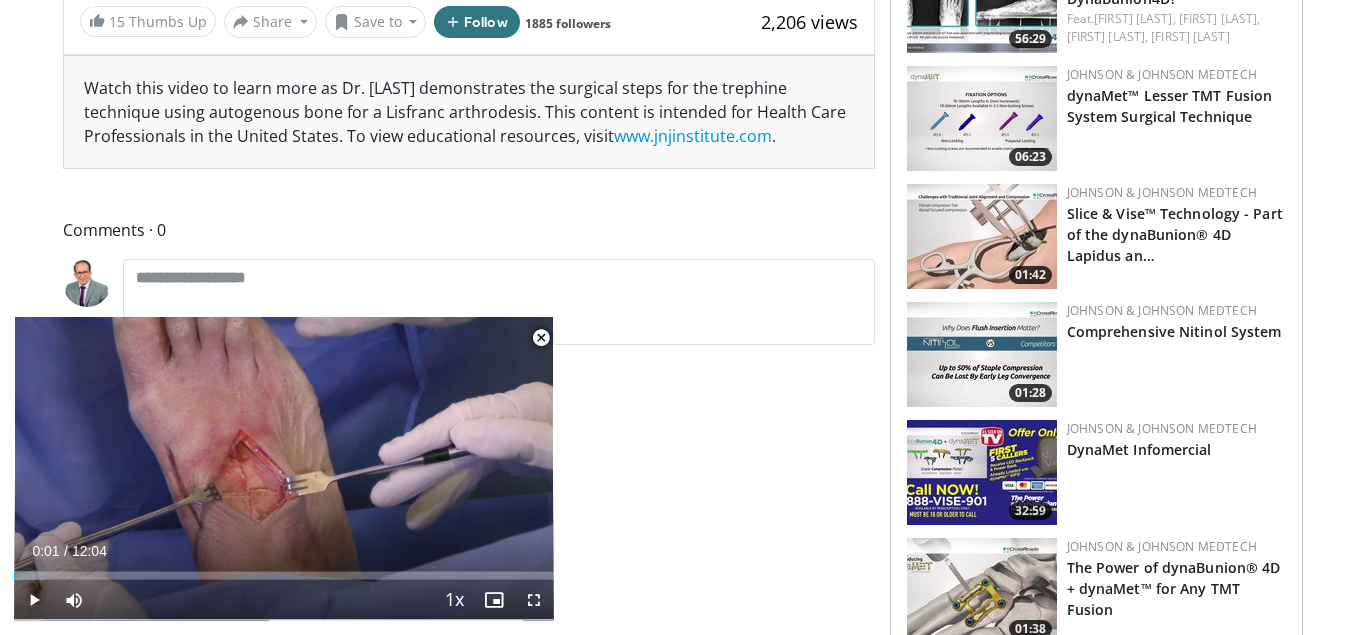 scroll, scrollTop: 101, scrollLeft: 0, axis: vertical 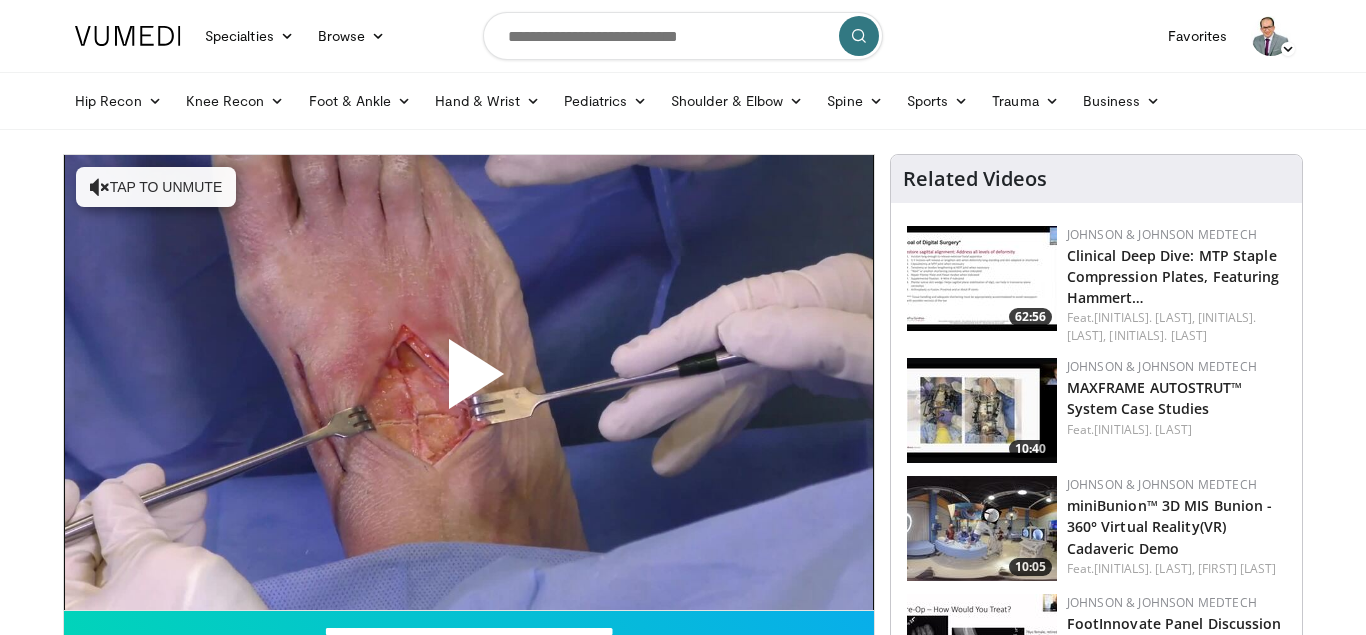 click on "Specialties
Adult & Family Medicine
Allergy, Asthma, Immunology
Anesthesiology
Cardiology
Dental
Dermatology
Endocrinology
Gastroenterology & Hepatology
General Surgery
Hematology & Oncology
Infectious Disease
Nephrology
Neurology
Neurosurgery
Obstetrics & Gynecology
Ophthalmology
Oral Maxillofacial
Orthopaedics
Otolaryngology
Pediatrics
Plastic Surgery
Podiatry
Psychiatry
Pulmonology
Radiation Oncology
Radiology
Rheumatology
Urology" at bounding box center (683, 1454) 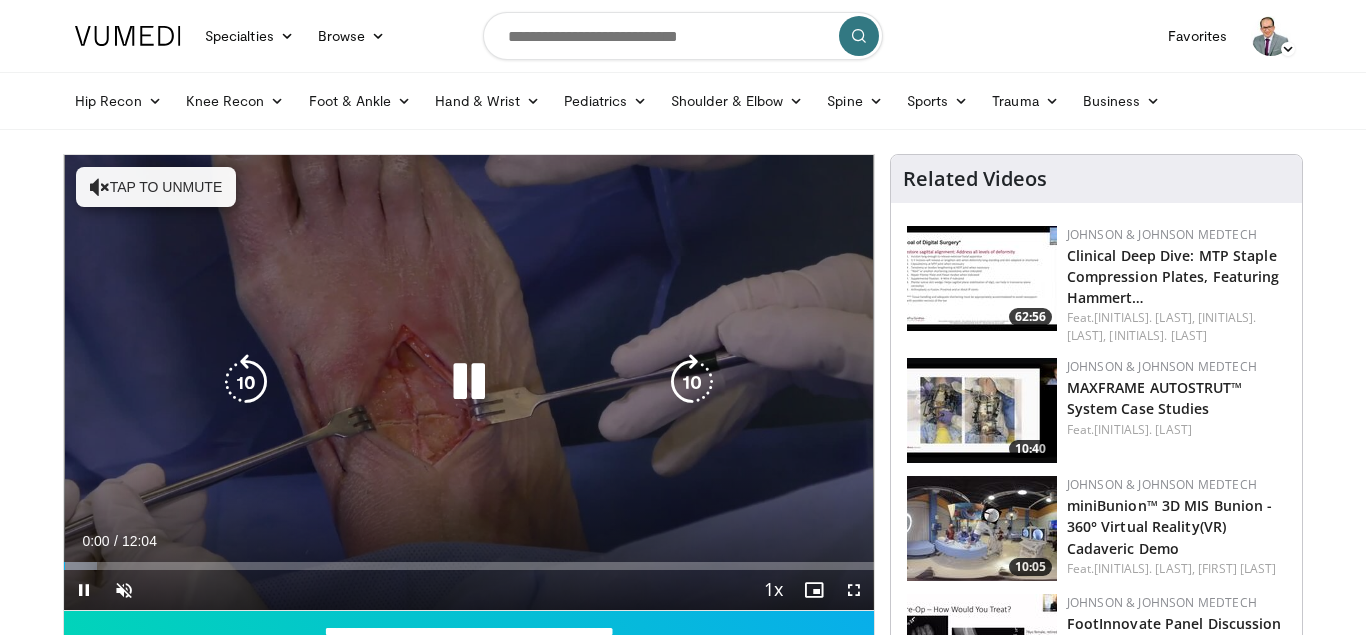 click on "Tap to unmute" at bounding box center (156, 187) 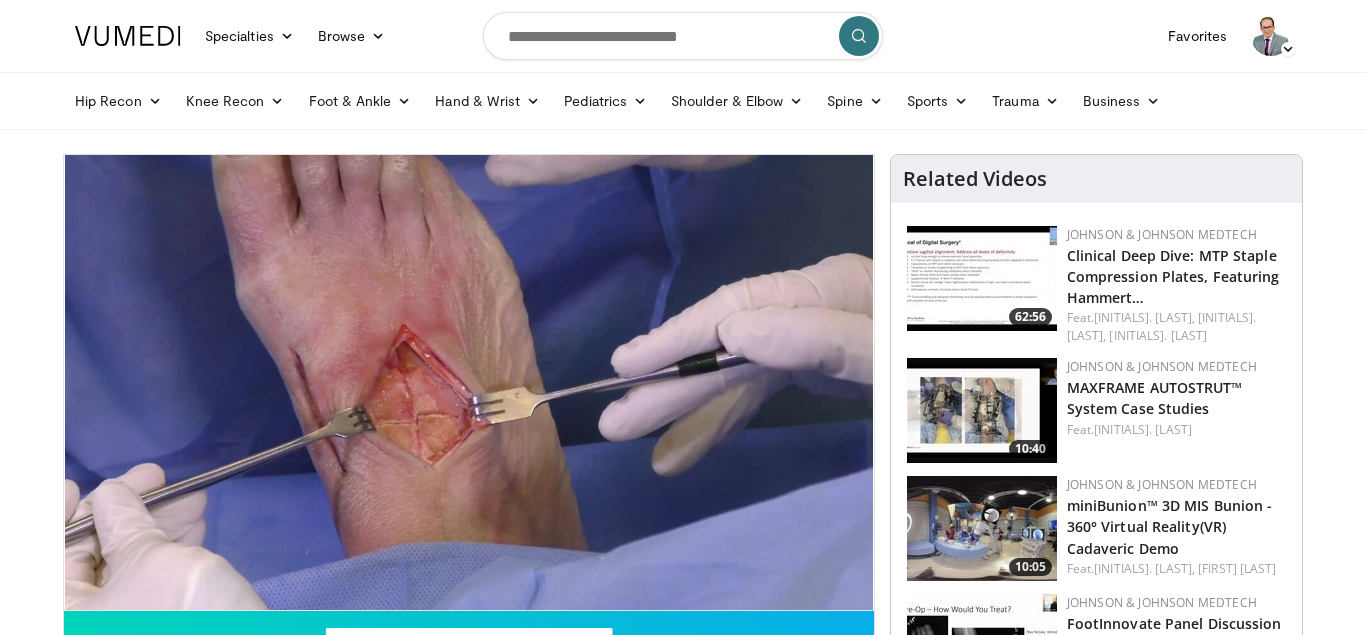 click on "Specialties
Adult & Family Medicine
Allergy, Asthma, Immunology
Anesthesiology
Cardiology
Dental
Dermatology
Endocrinology
Gastroenterology & Hepatology
General Surgery
Hematology & Oncology
Infectious Disease
Nephrology
Neurology
Neurosurgery
Obstetrics & Gynecology
Ophthalmology
Oral Maxillofacial
Orthopaedics
Otolaryngology
Pediatrics
Plastic Surgery
Podiatry
Psychiatry
Pulmonology
Radiation Oncology
Radiology
Rheumatology
Urology" at bounding box center [683, 1454] 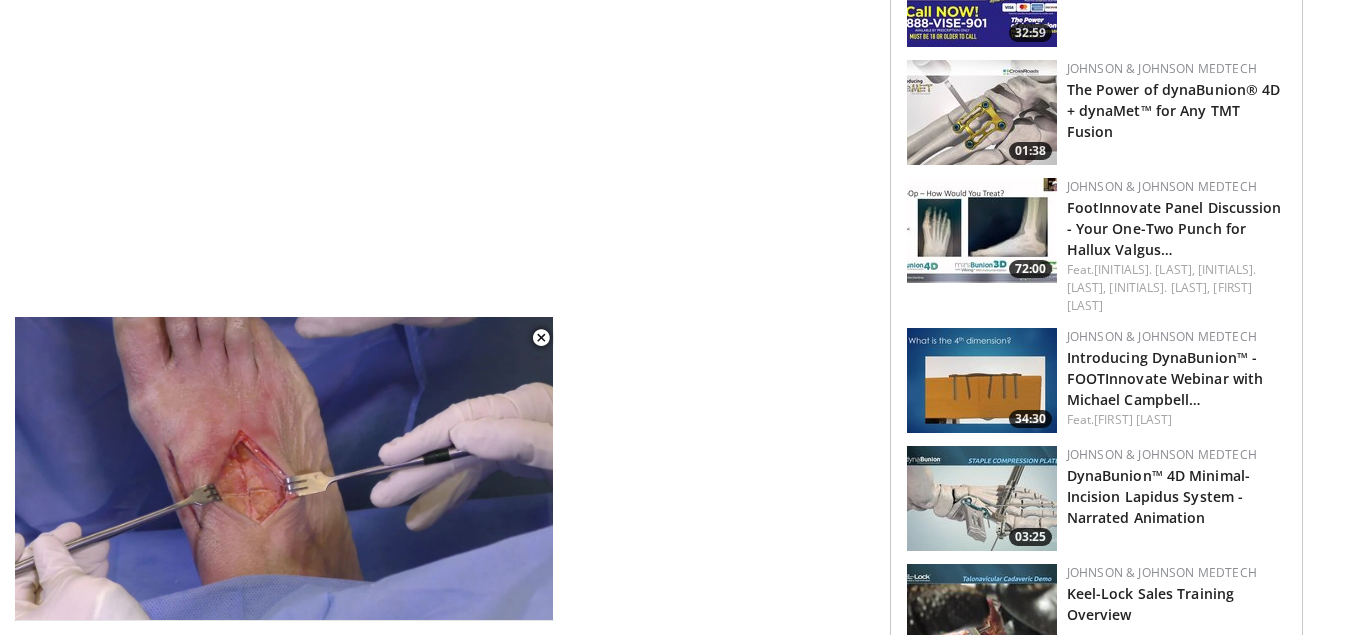 scroll, scrollTop: 1377, scrollLeft: 0, axis: vertical 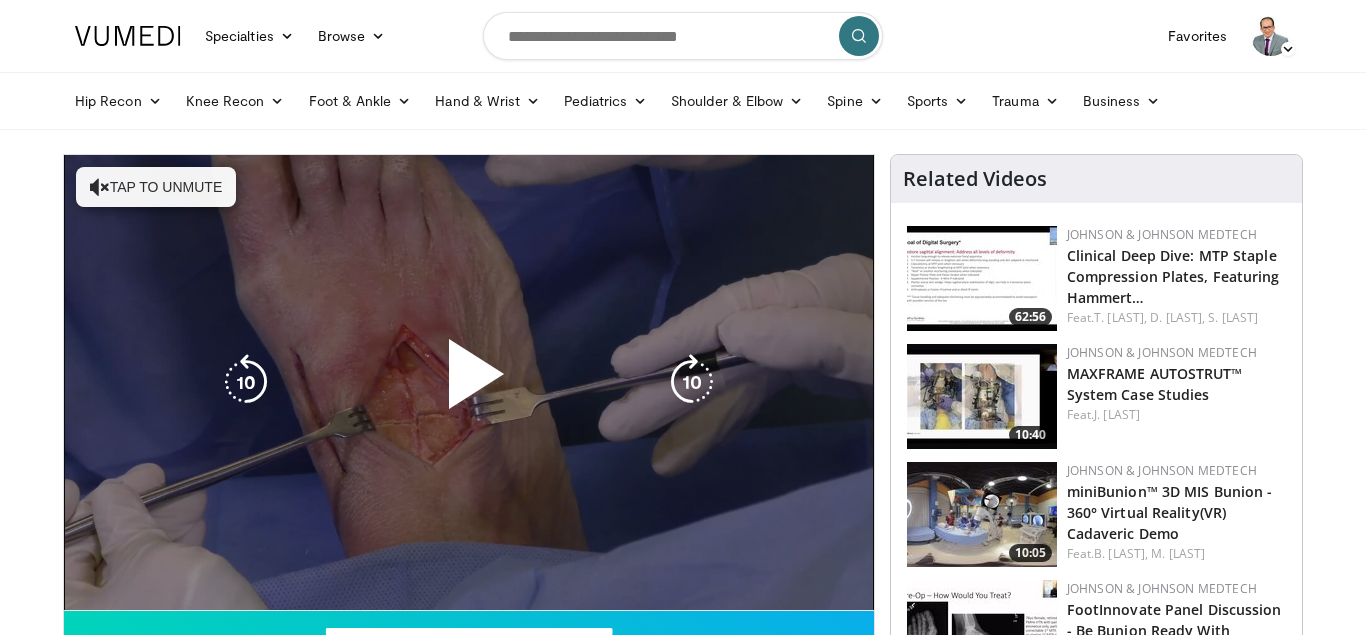click on "Tap to unmute" at bounding box center (156, 187) 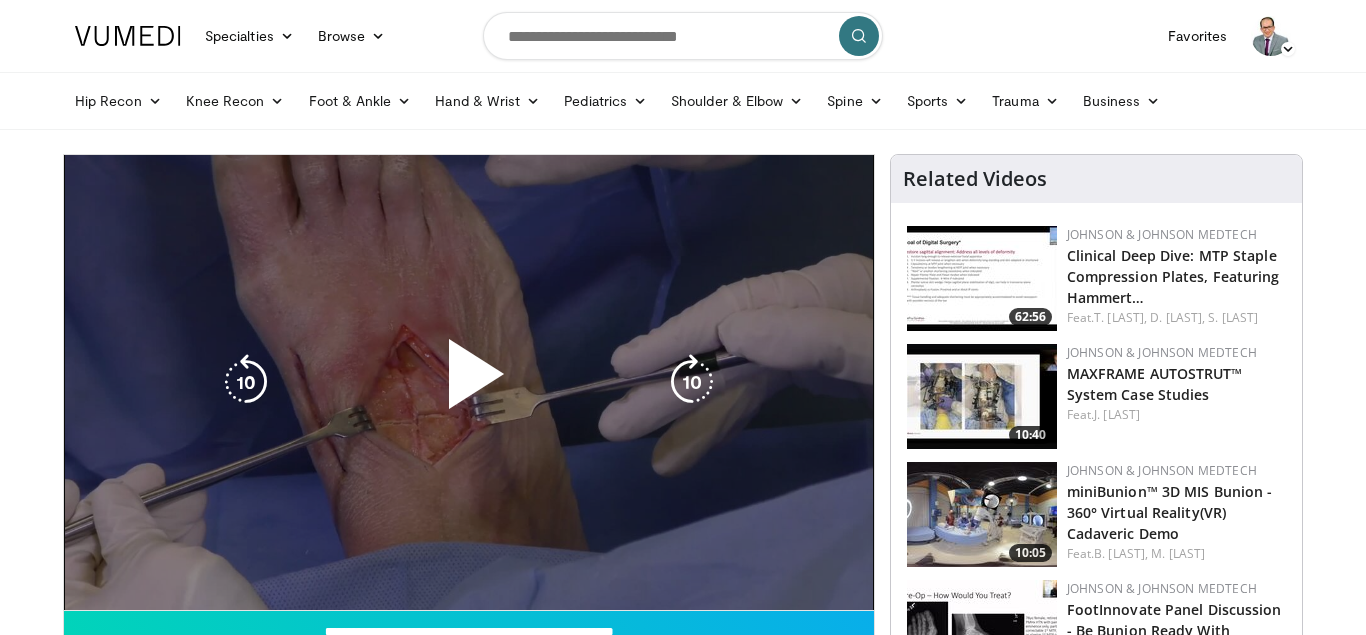 click on "10 seconds
Tap to unmute" at bounding box center (469, 382) 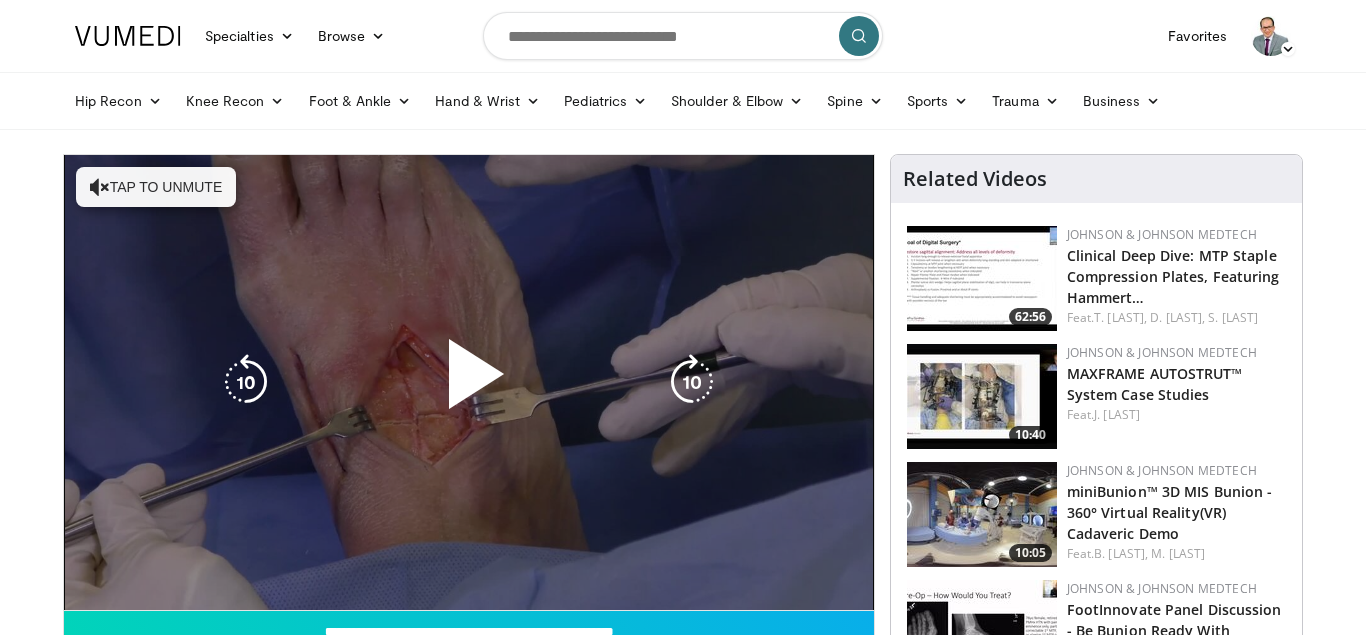 scroll, scrollTop: 0, scrollLeft: 0, axis: both 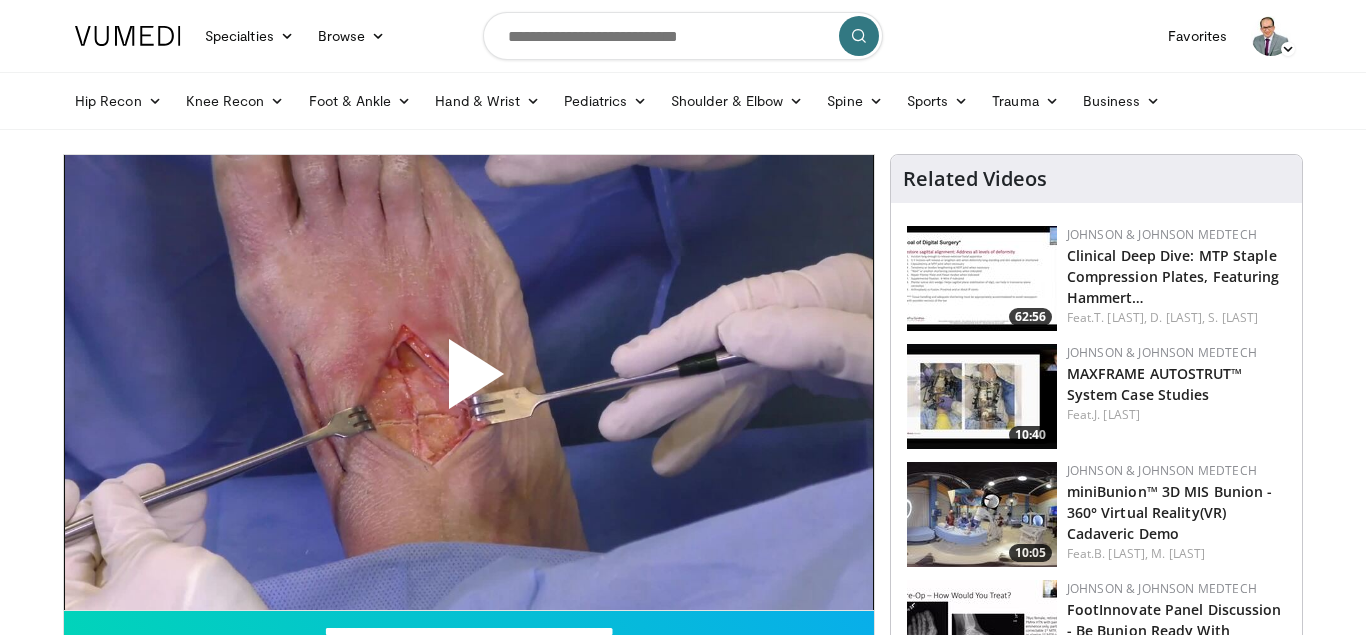 click at bounding box center (469, 382) 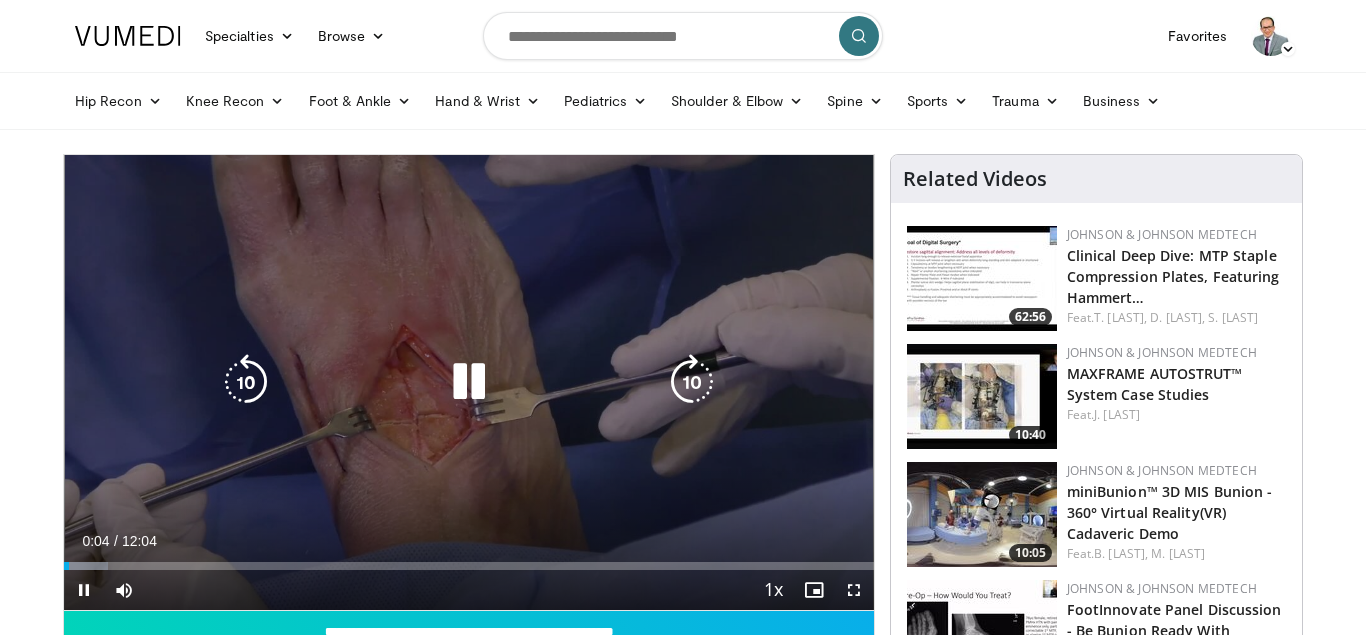 click on "10 seconds
Tap to unmute" at bounding box center (469, 382) 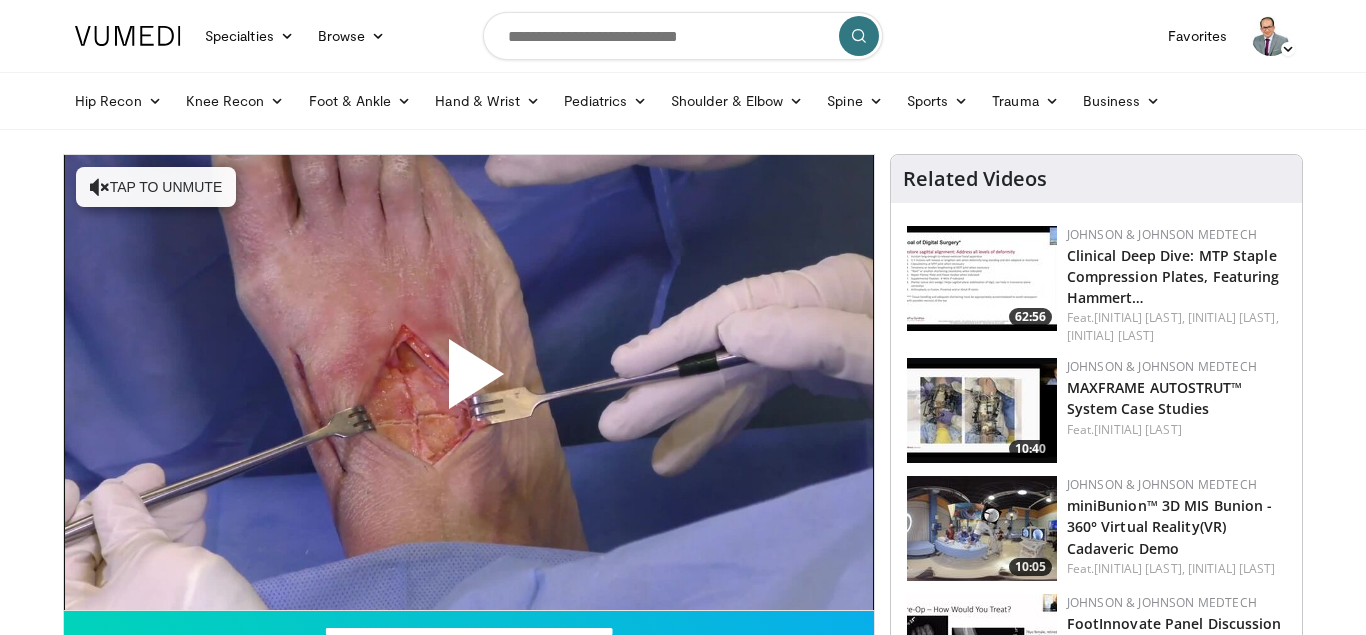 scroll, scrollTop: 0, scrollLeft: 0, axis: both 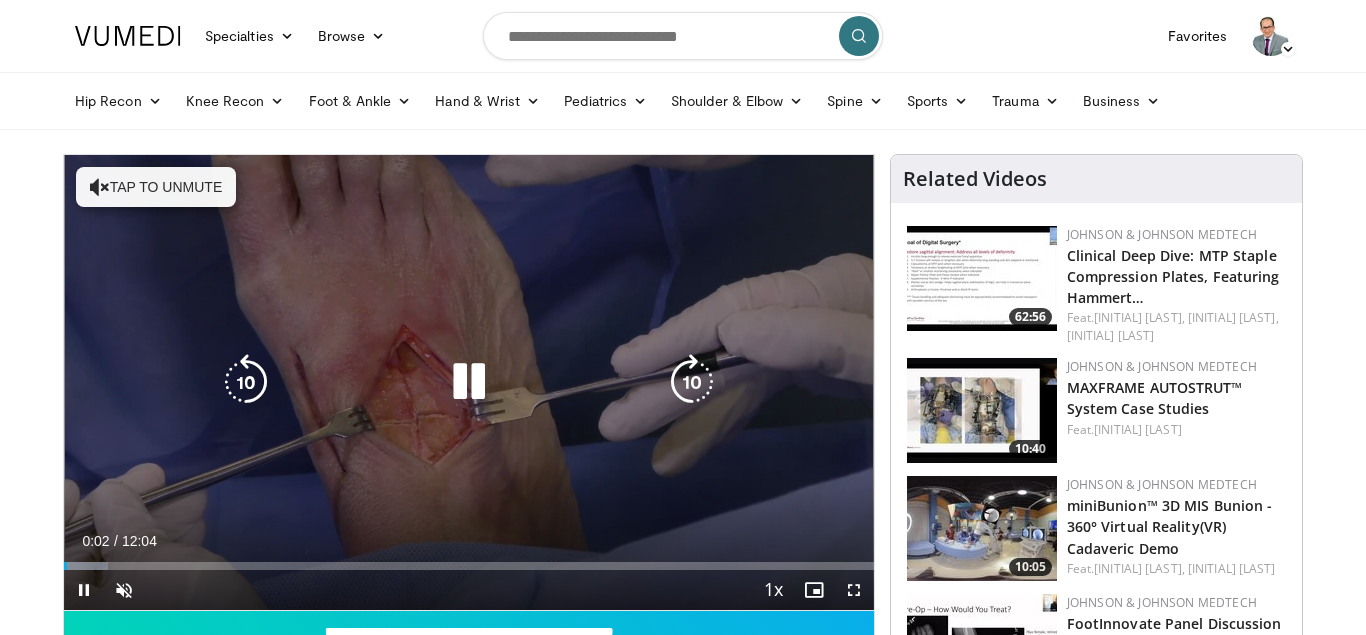 click on "10 seconds
Tap to unmute" at bounding box center (469, 382) 